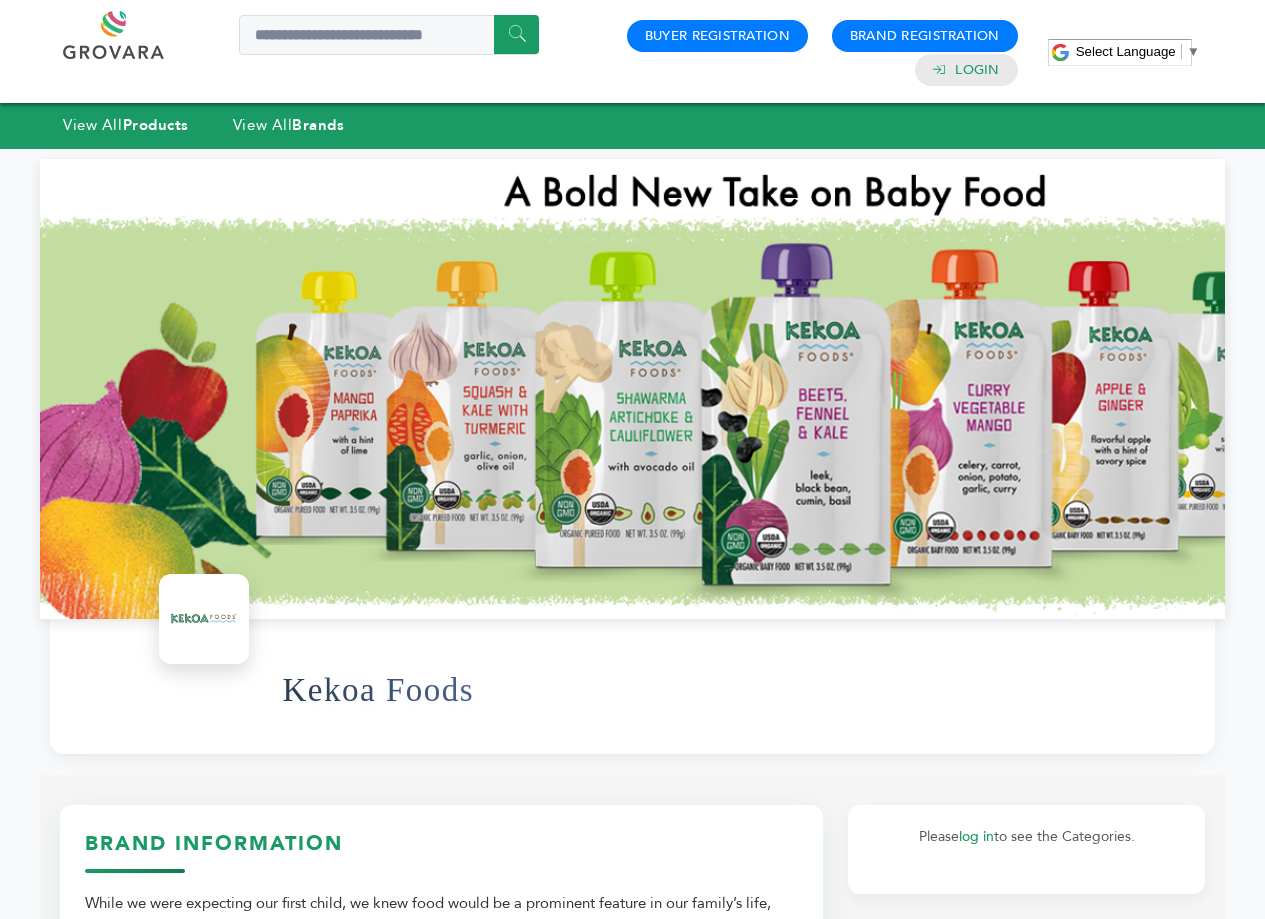 scroll, scrollTop: 0, scrollLeft: 0, axis: both 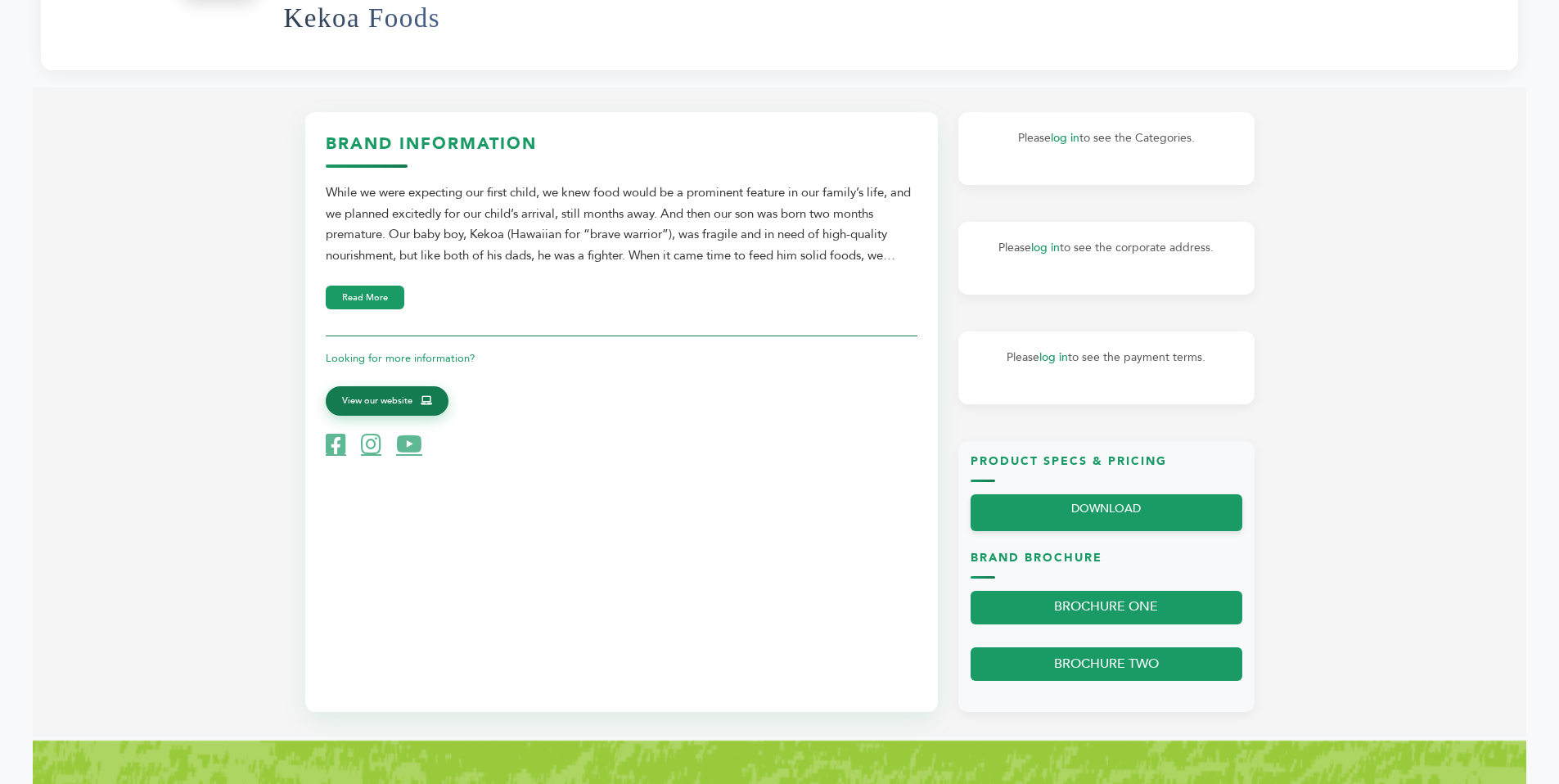 click on "View our website" at bounding box center [377, 401] 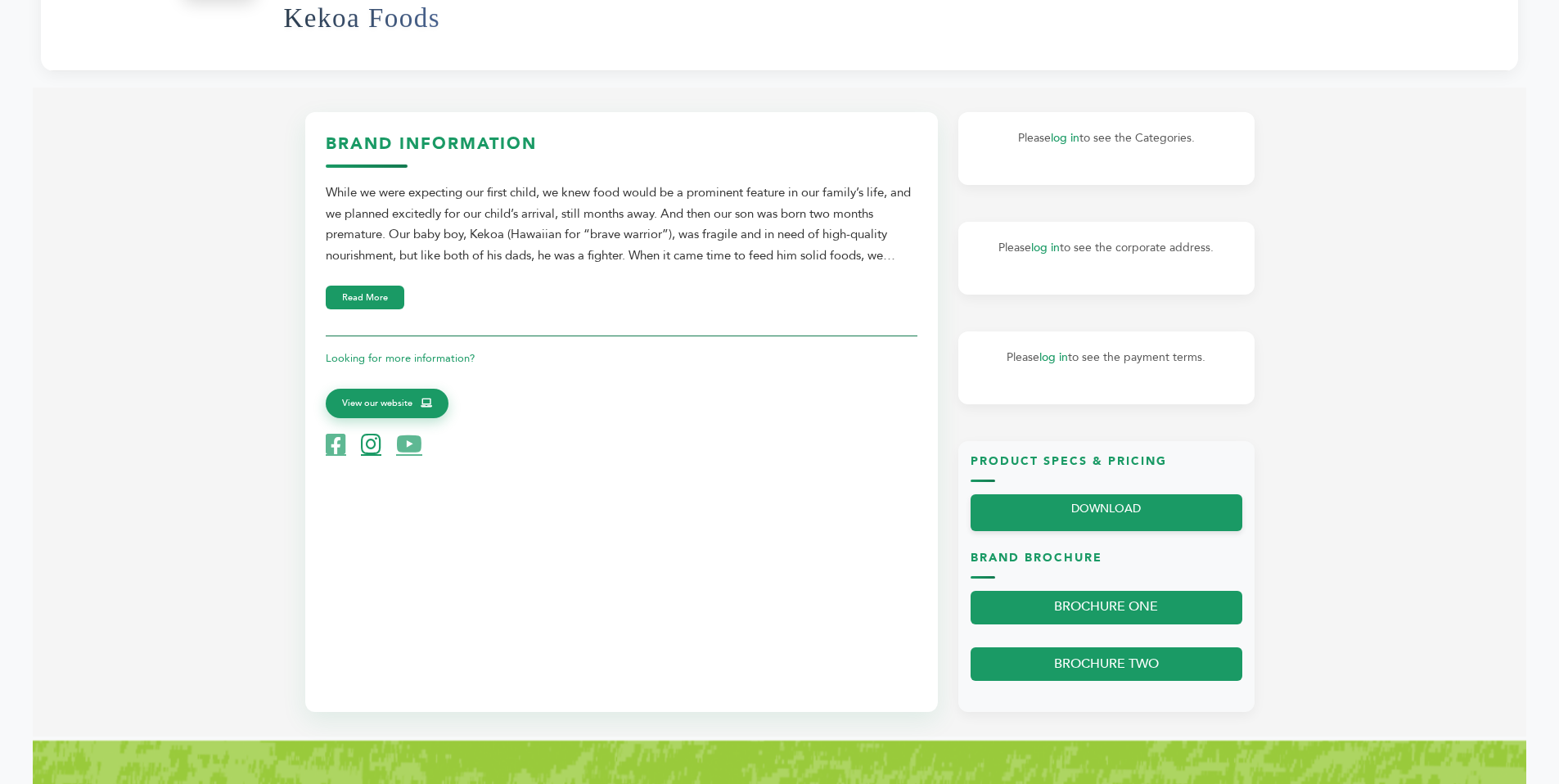 click at bounding box center [371, 444] 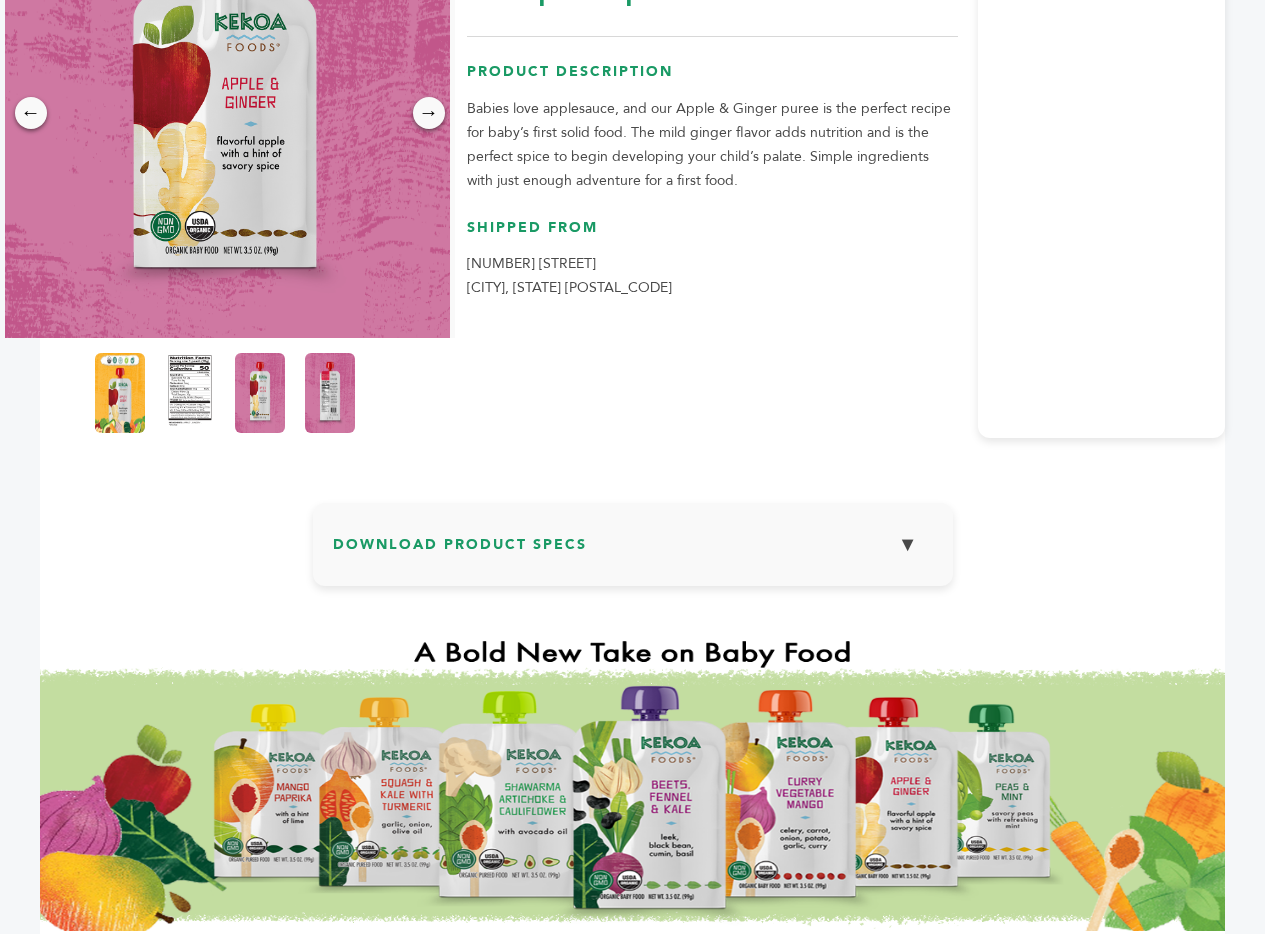 scroll, scrollTop: 453, scrollLeft: 0, axis: vertical 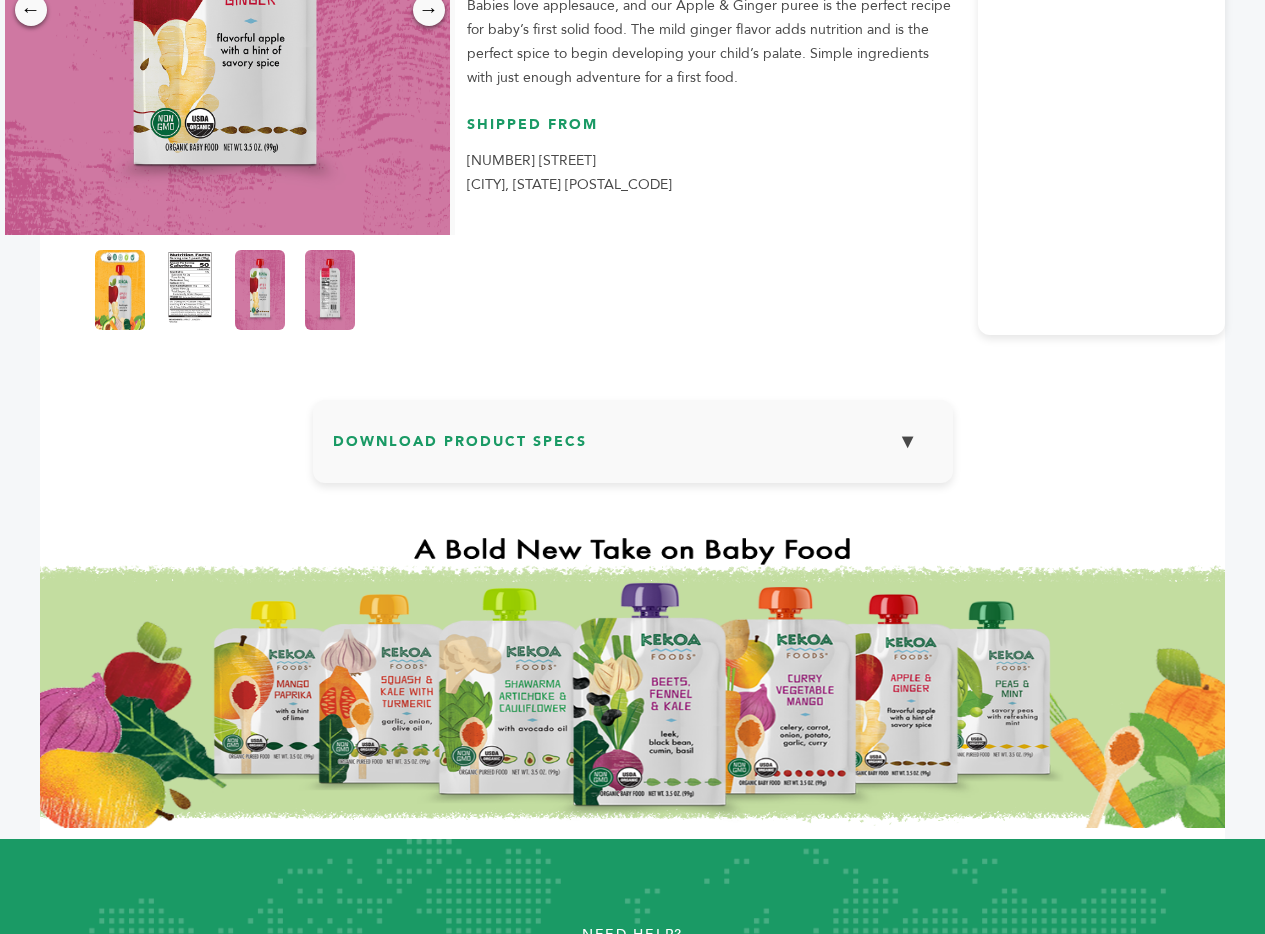 click on "▼" at bounding box center (908, 441) 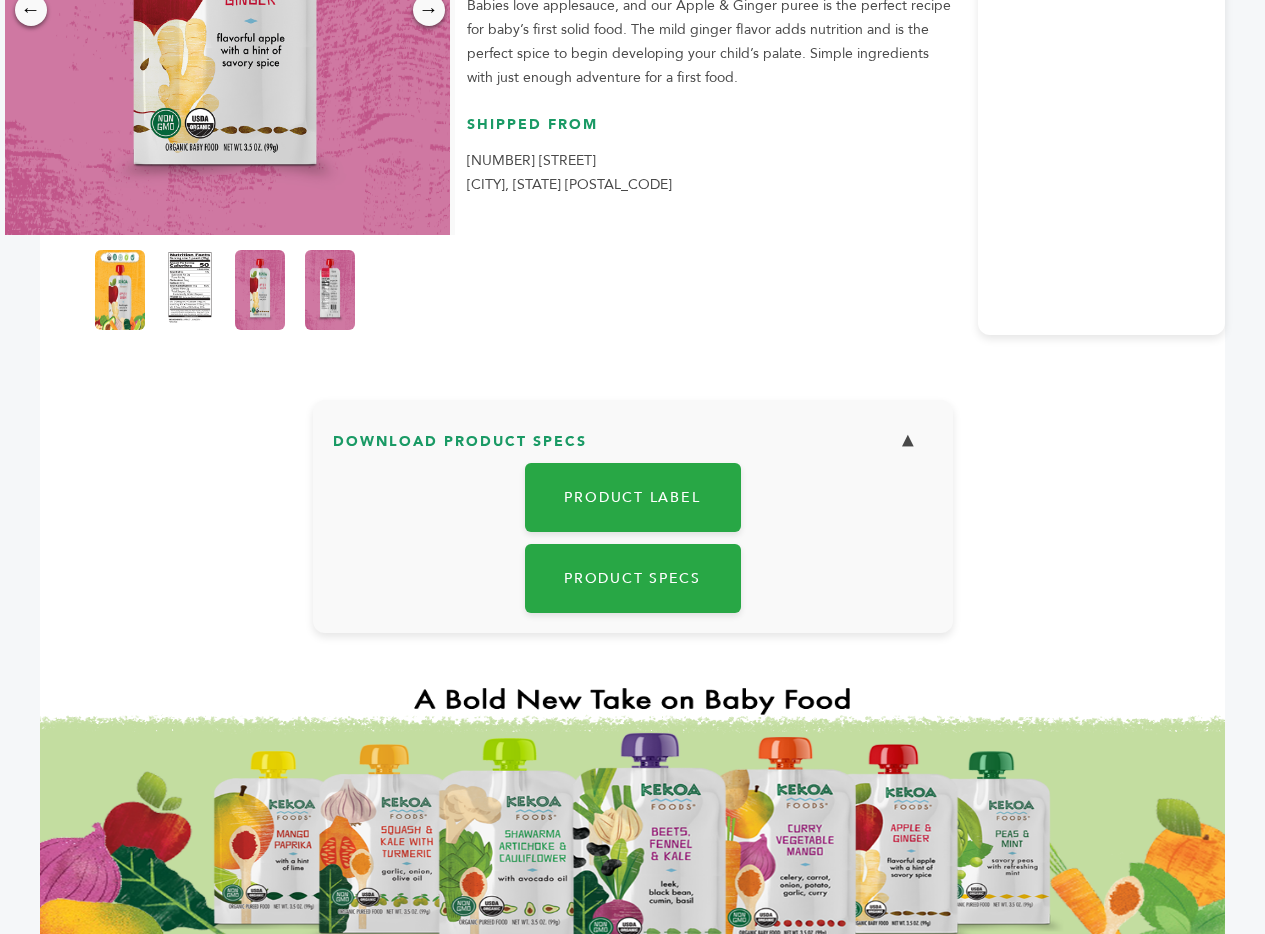 click on "▼" at bounding box center [908, 441] 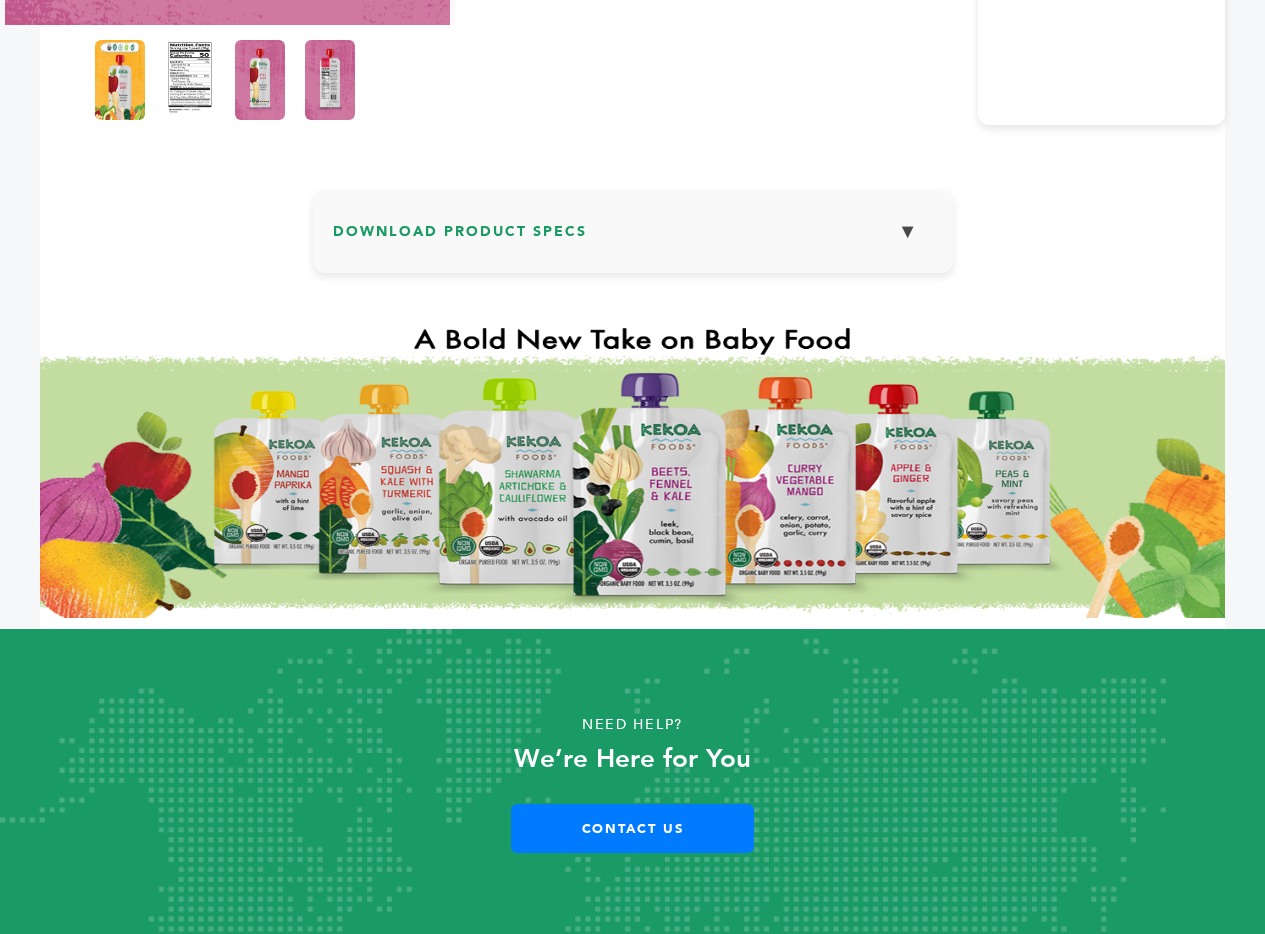 scroll, scrollTop: 0, scrollLeft: 0, axis: both 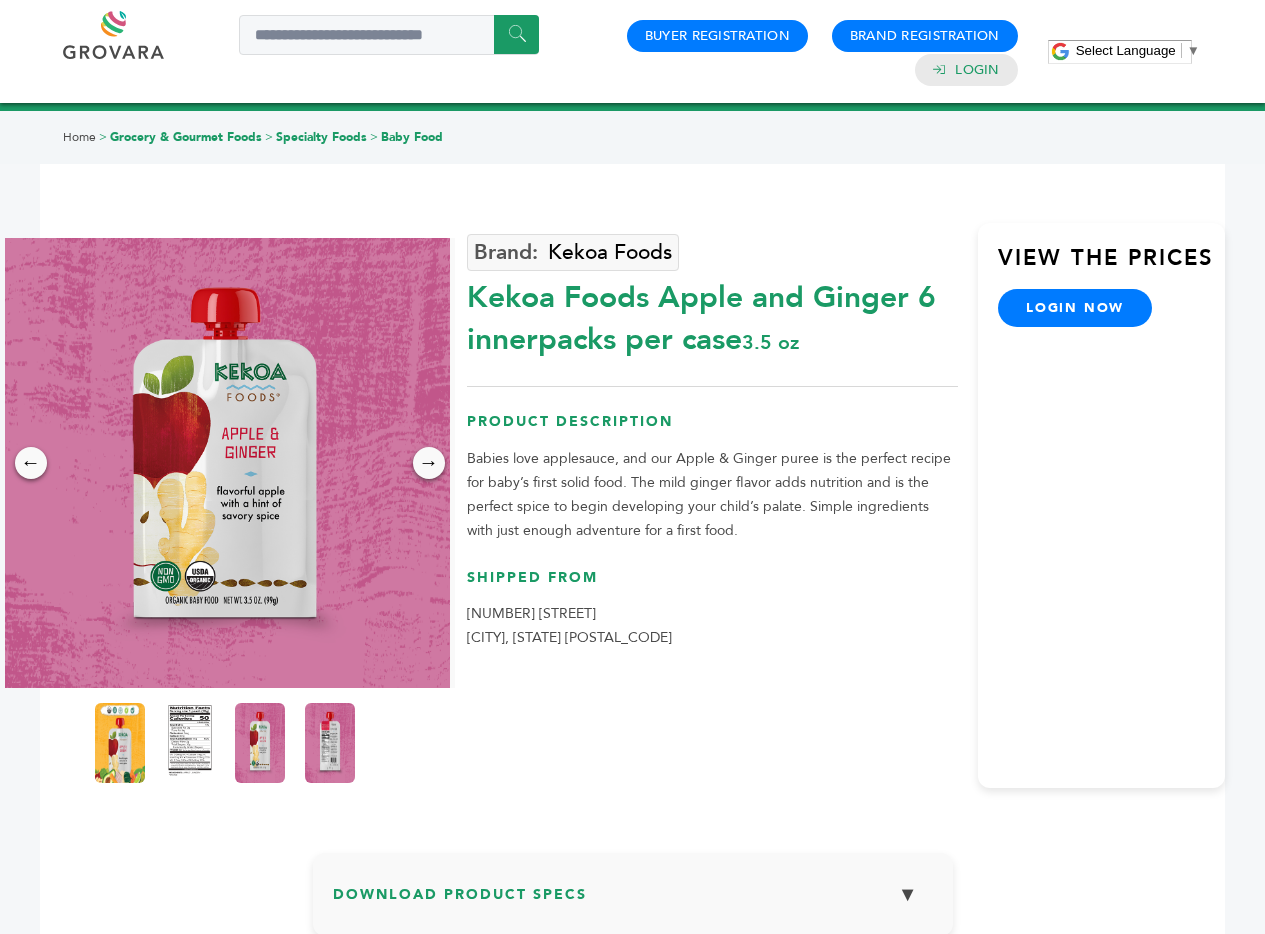 click on "login now" at bounding box center (1075, 308) 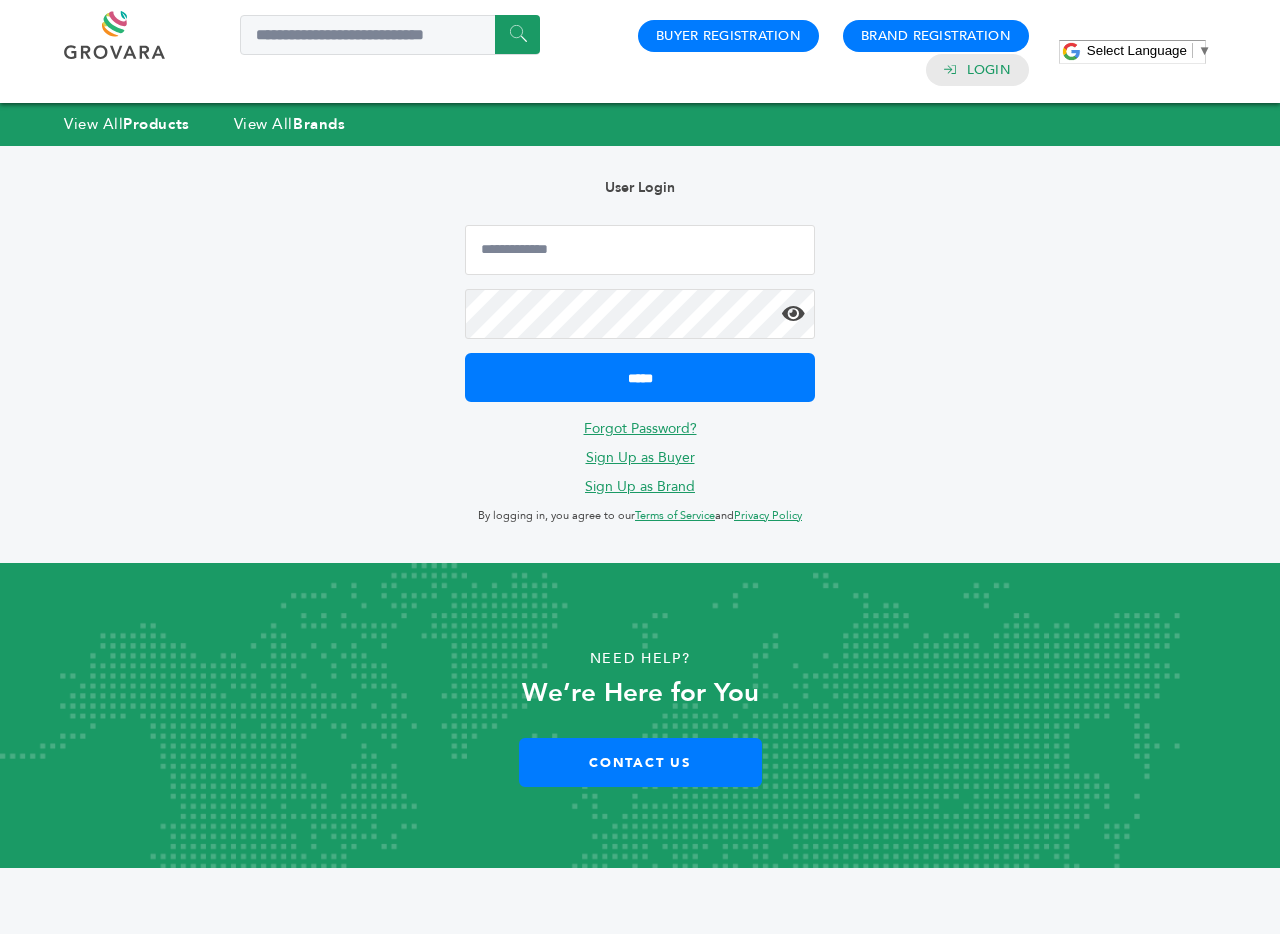 scroll, scrollTop: 0, scrollLeft: 0, axis: both 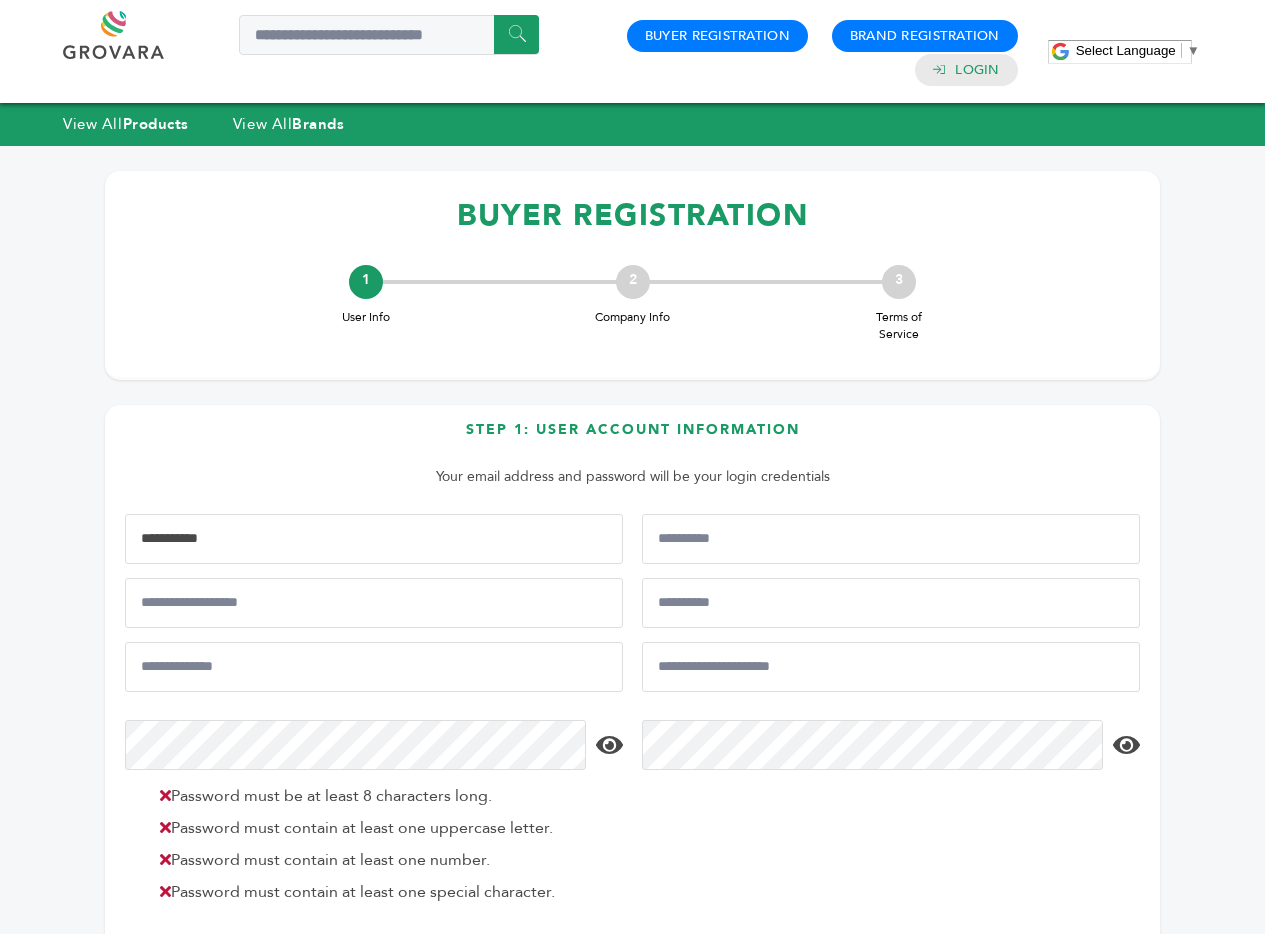 click at bounding box center (374, 539) 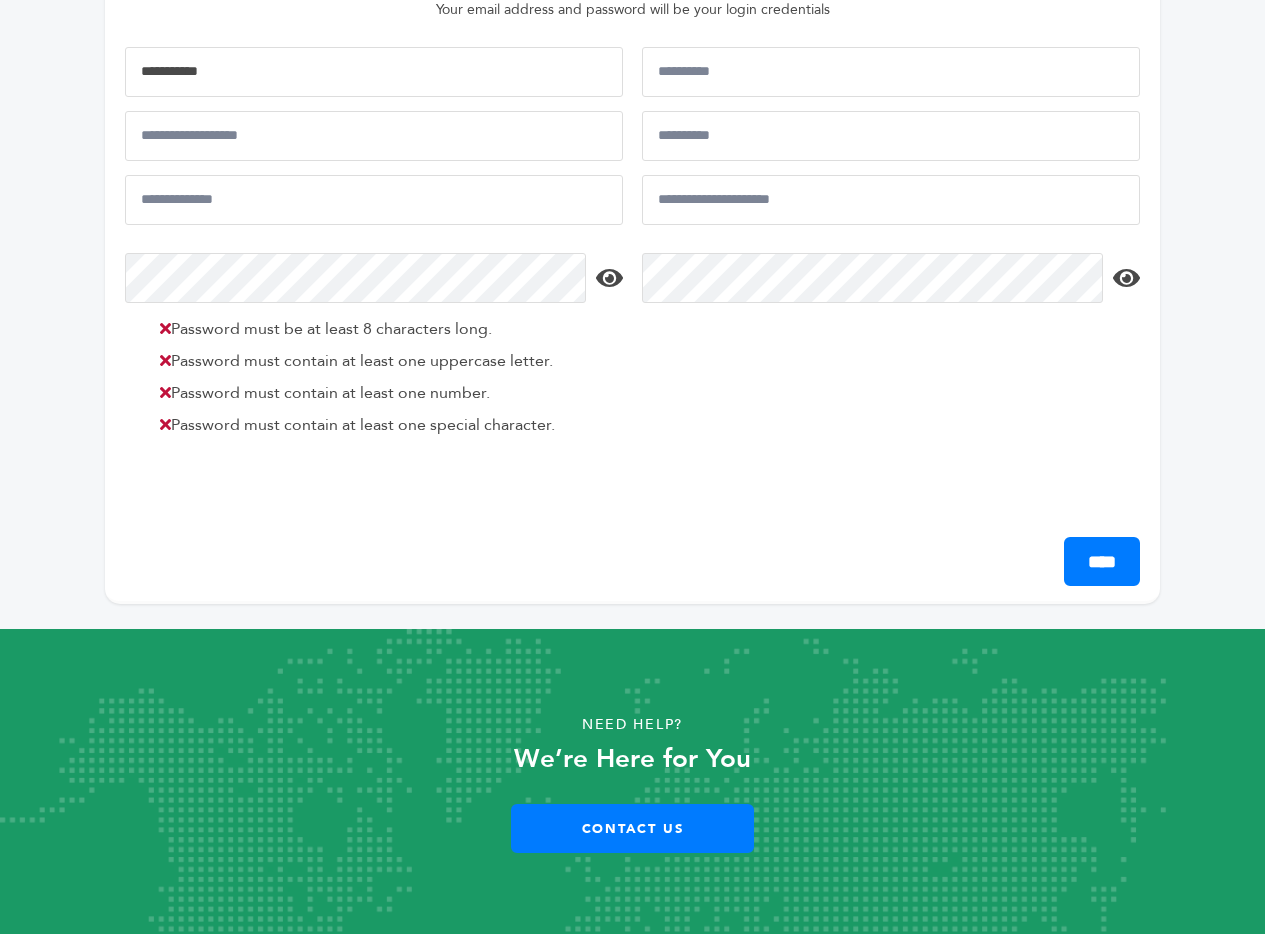 scroll, scrollTop: 0, scrollLeft: 0, axis: both 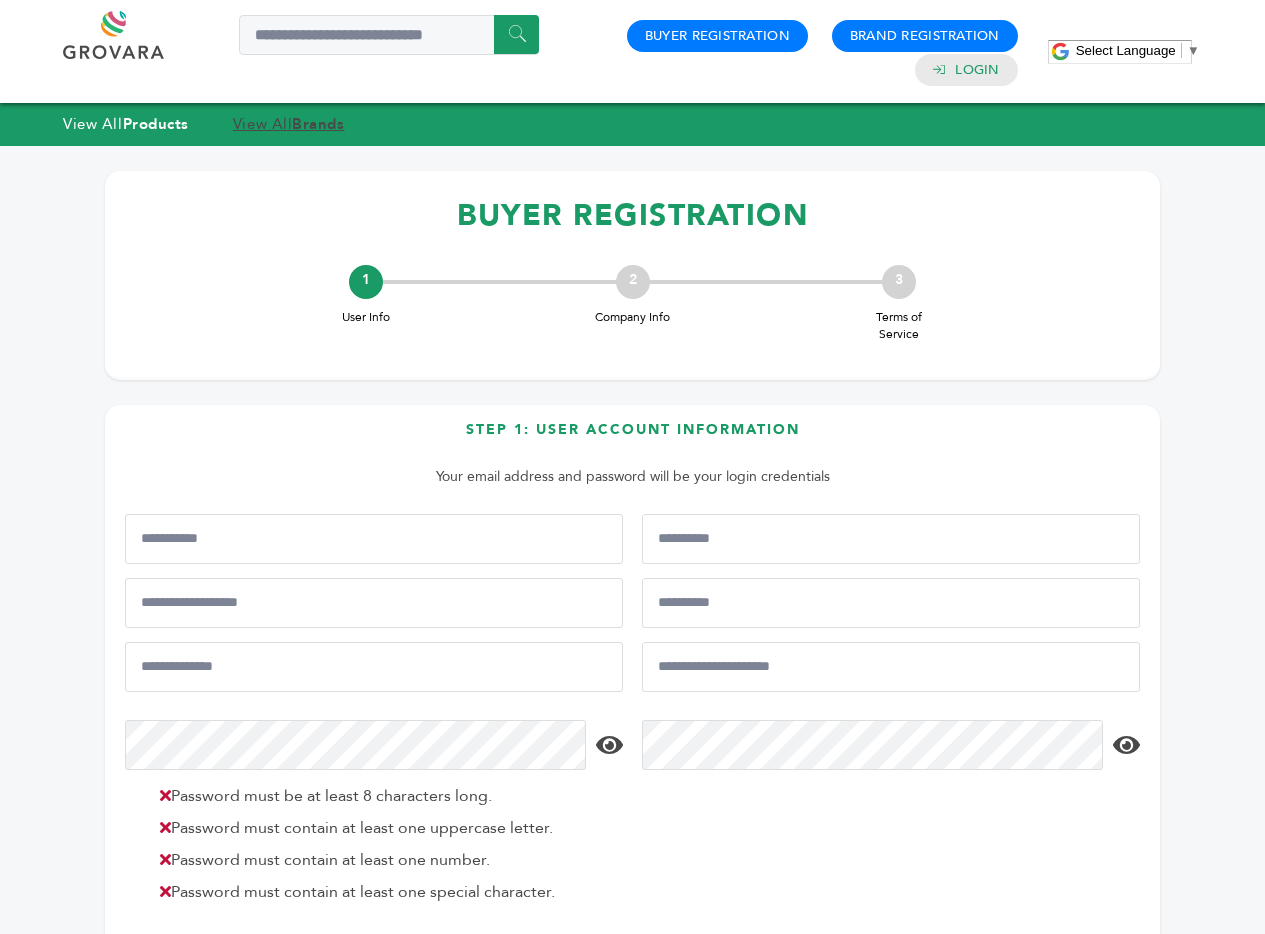 click on "Brands" at bounding box center (318, 124) 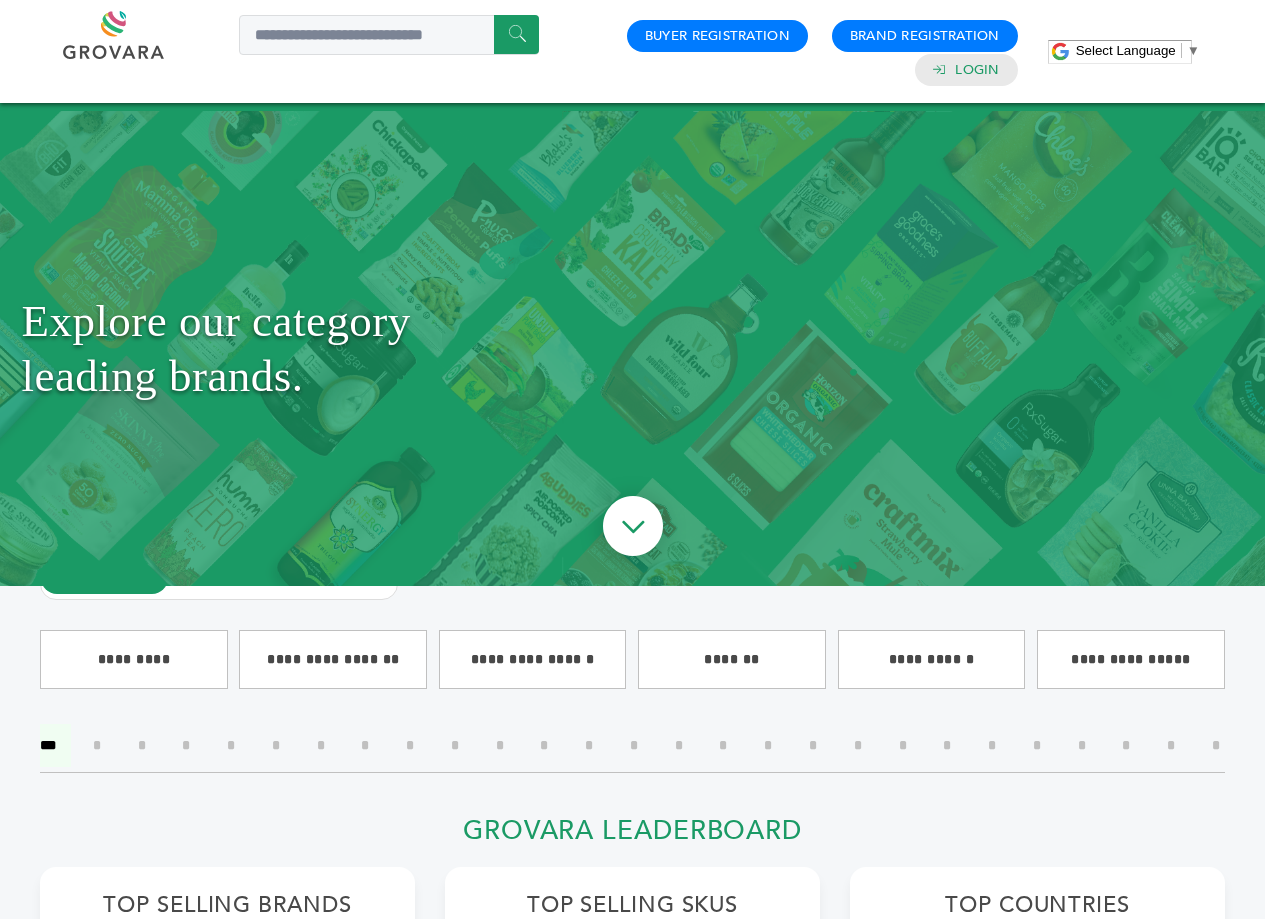 scroll, scrollTop: 0, scrollLeft: 0, axis: both 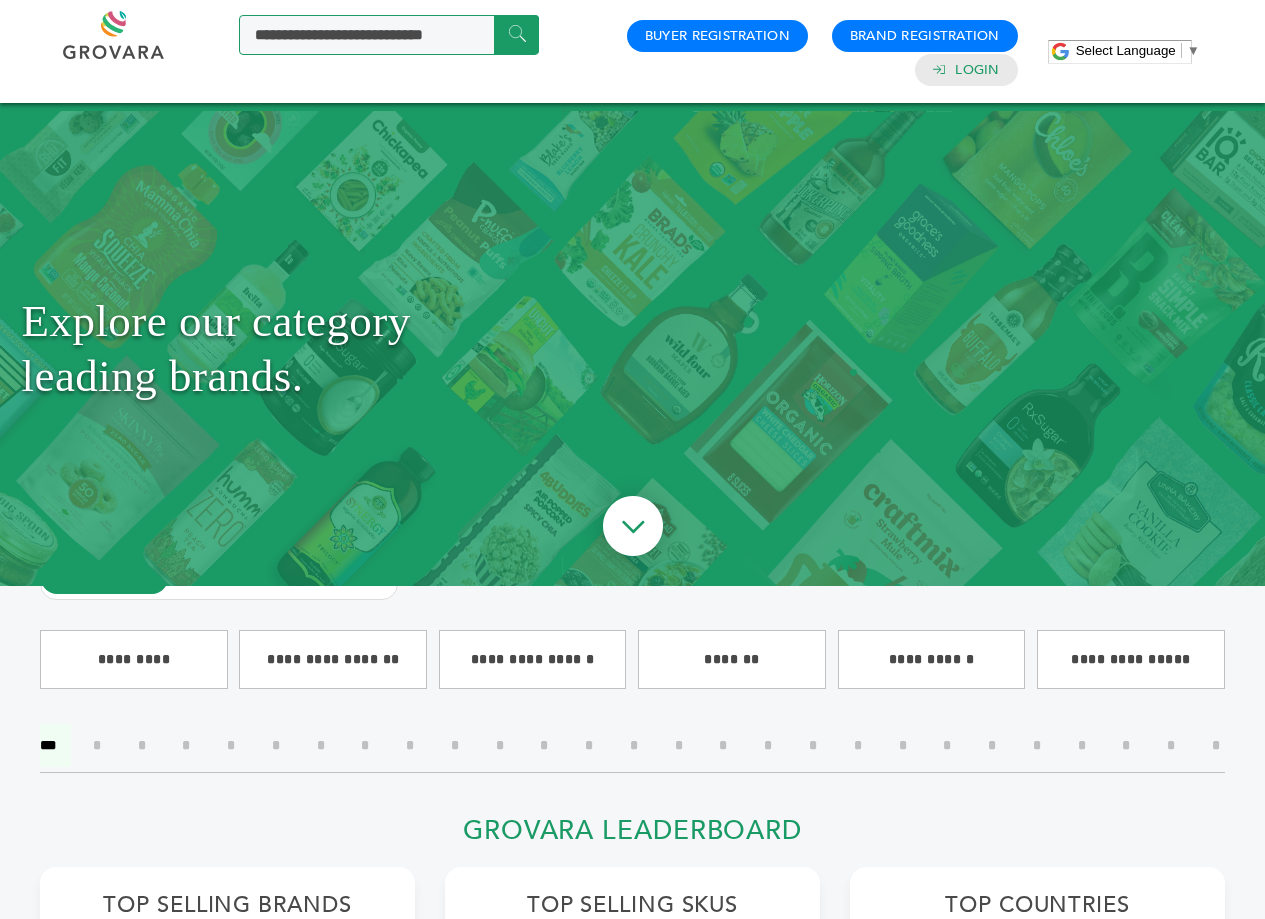 click at bounding box center [389, 35] 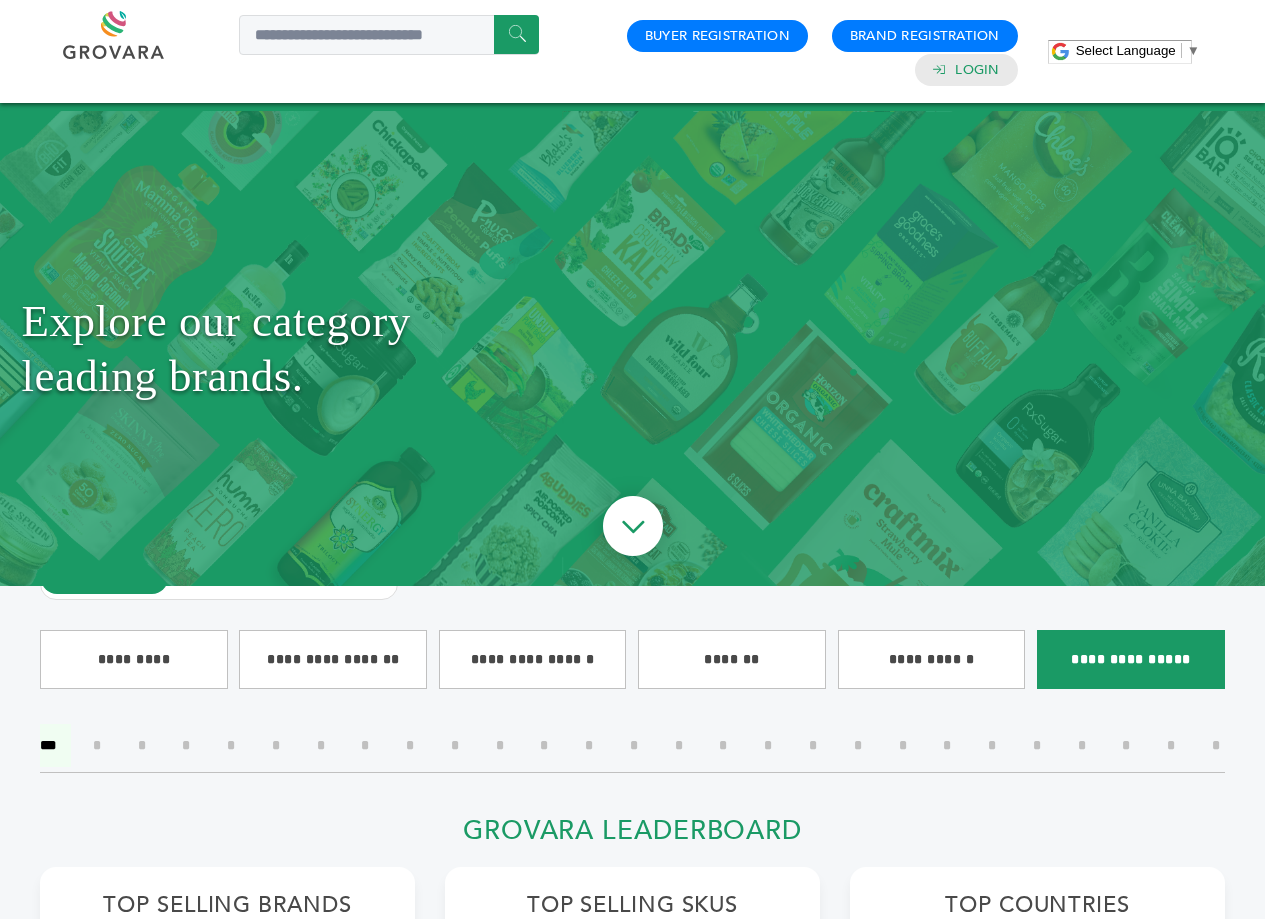 click on "**********" at bounding box center [1131, 659] 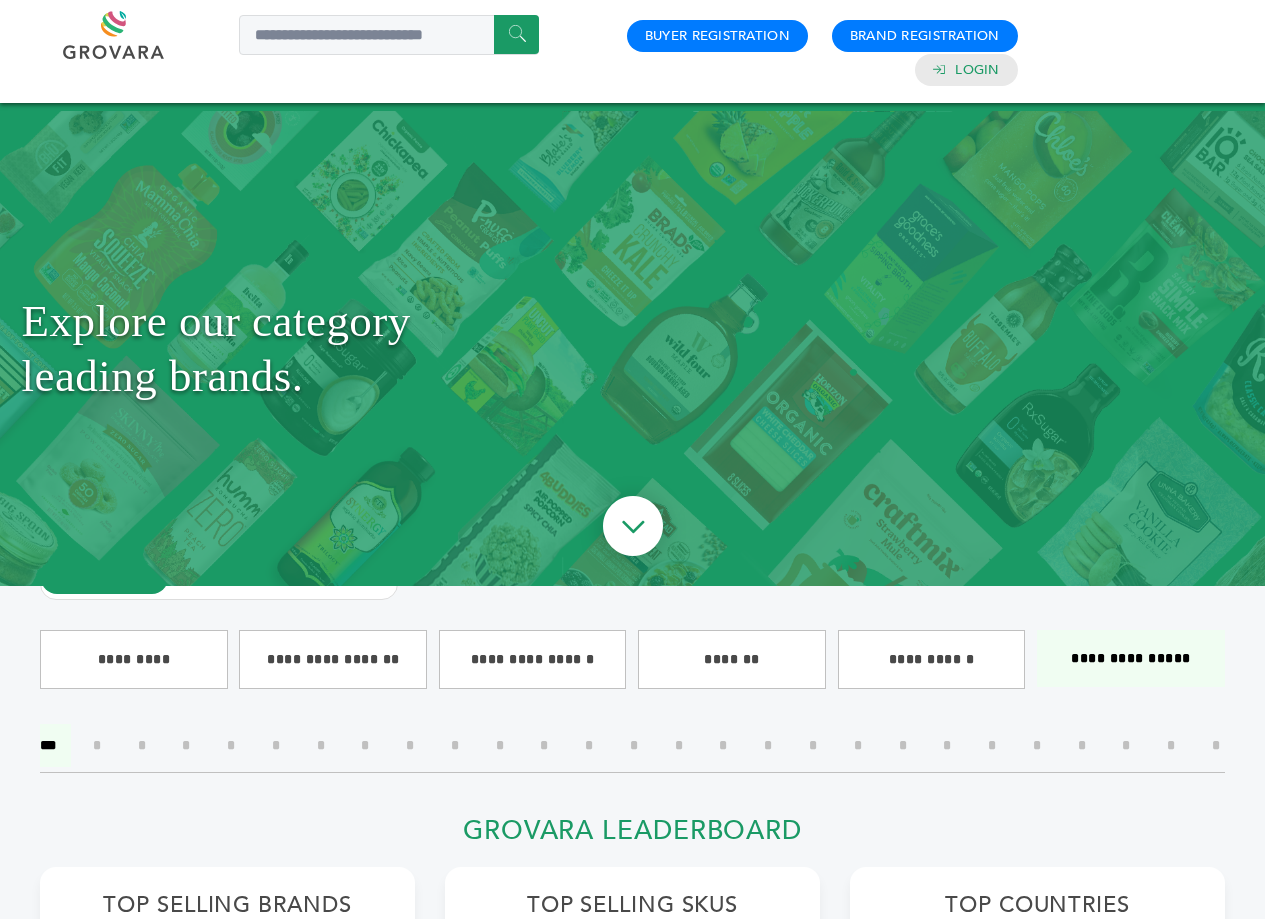 scroll, scrollTop: 0, scrollLeft: 0, axis: both 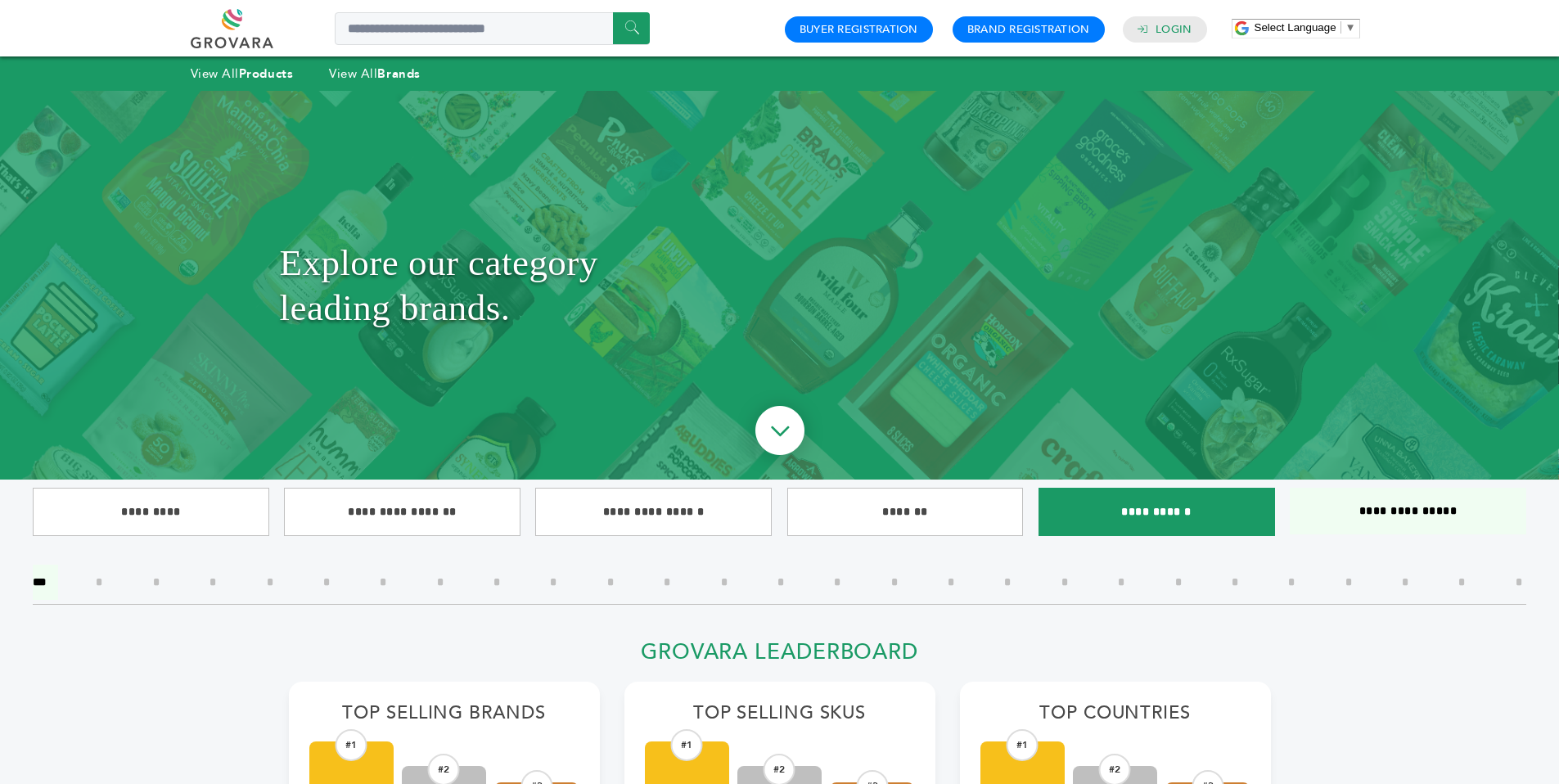 click on "**********" at bounding box center (1156, 511) 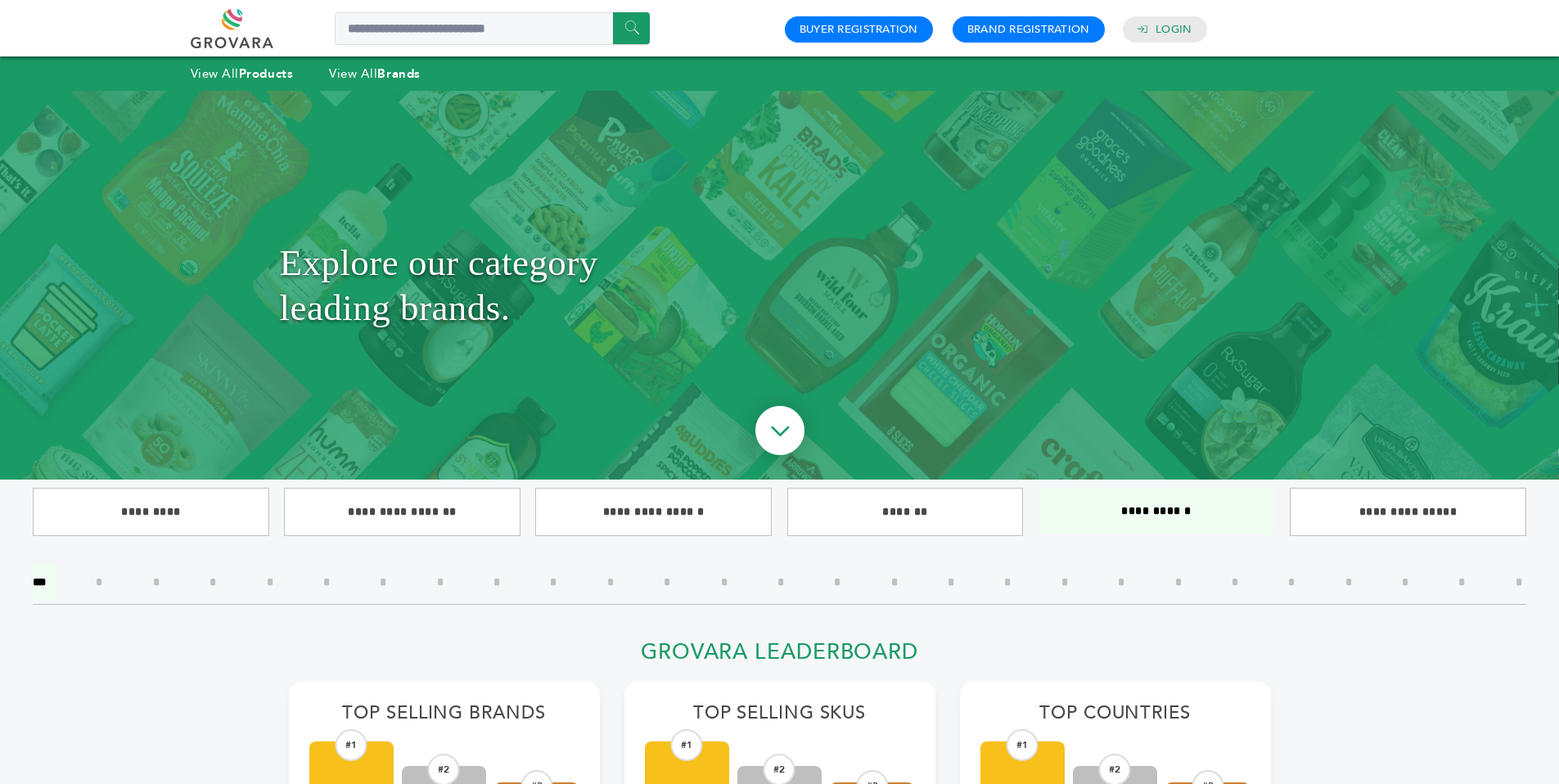 scroll, scrollTop: 0, scrollLeft: 0, axis: both 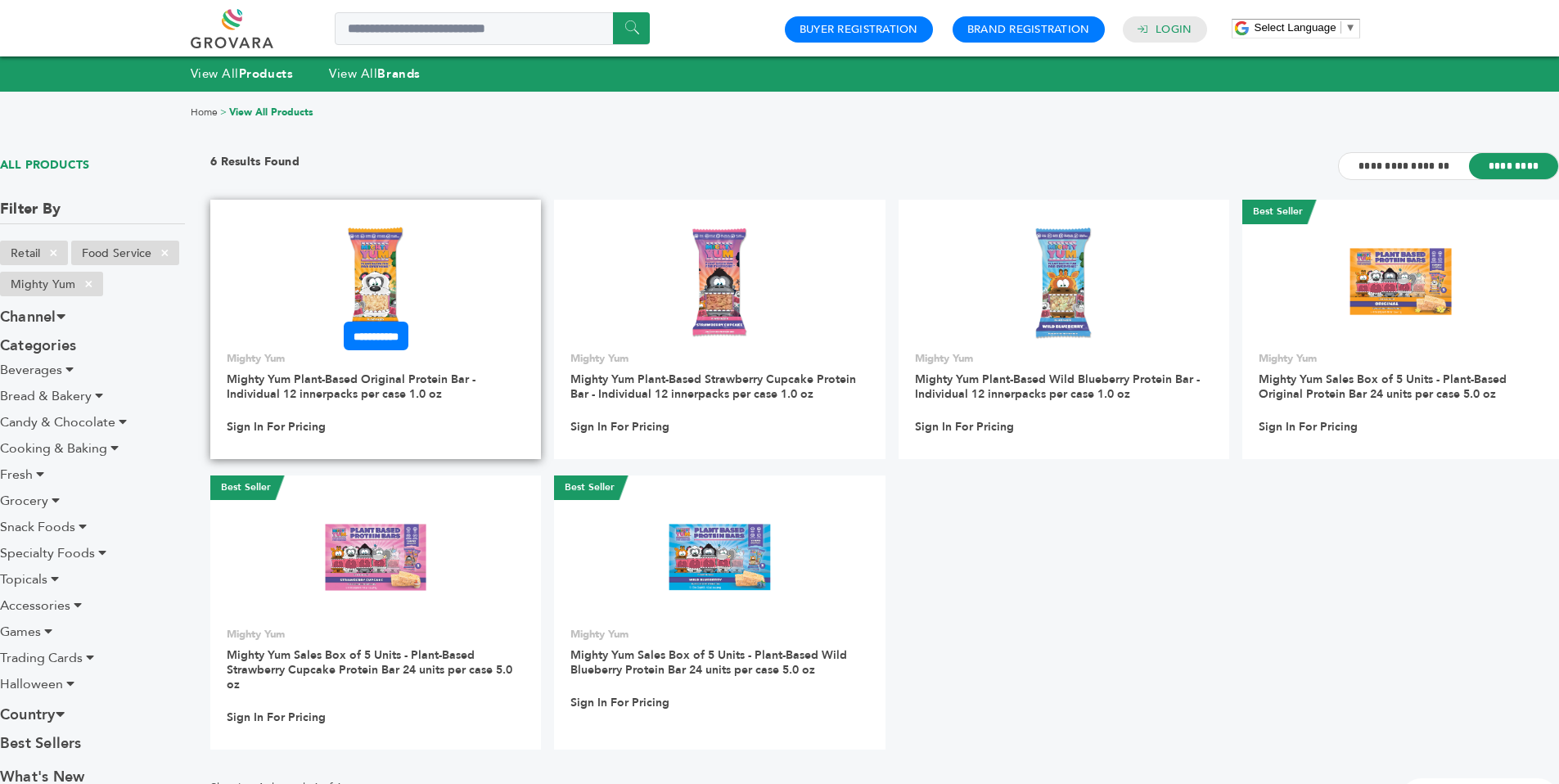 click at bounding box center (376, 282) 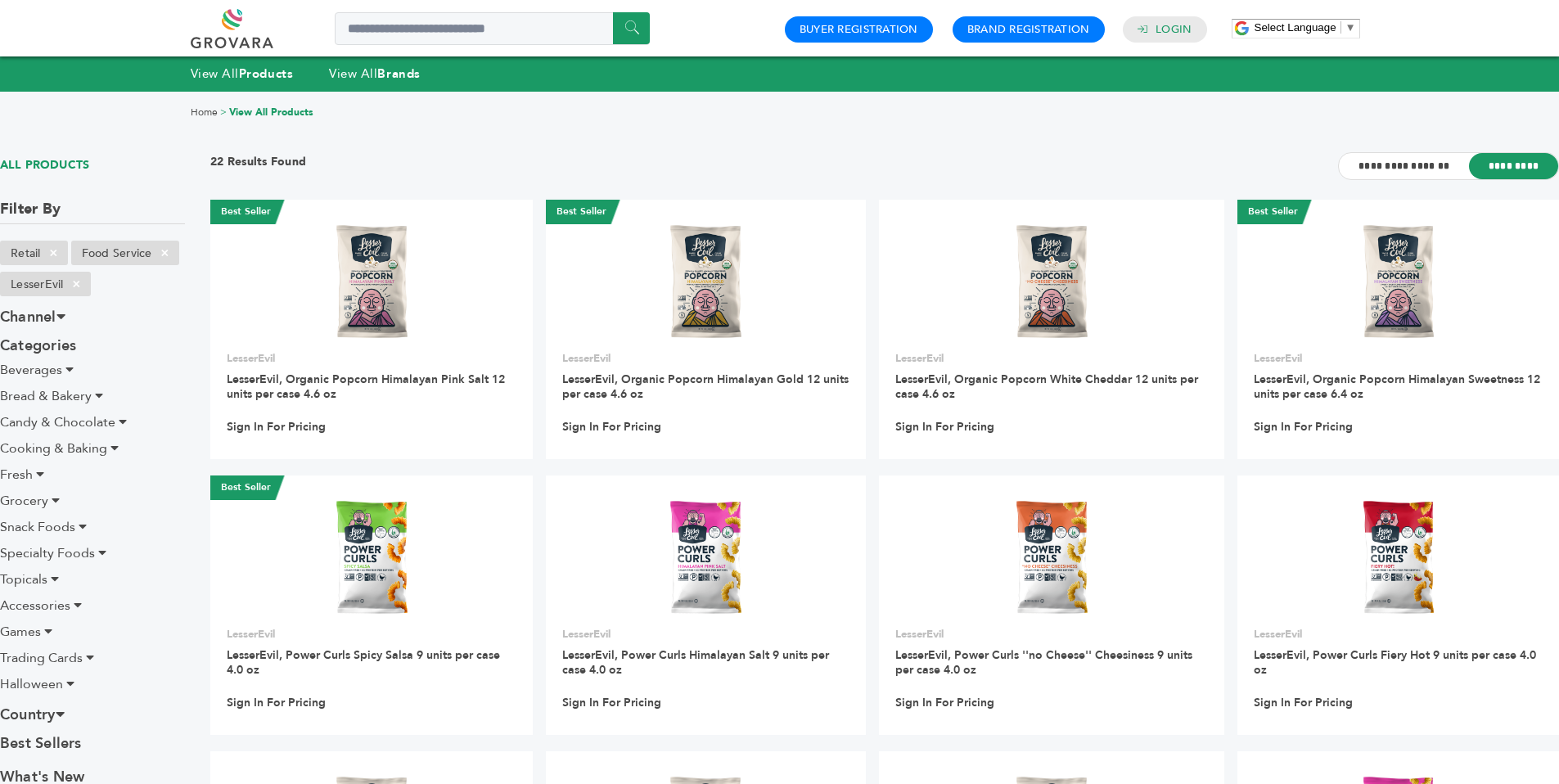 scroll, scrollTop: 0, scrollLeft: 0, axis: both 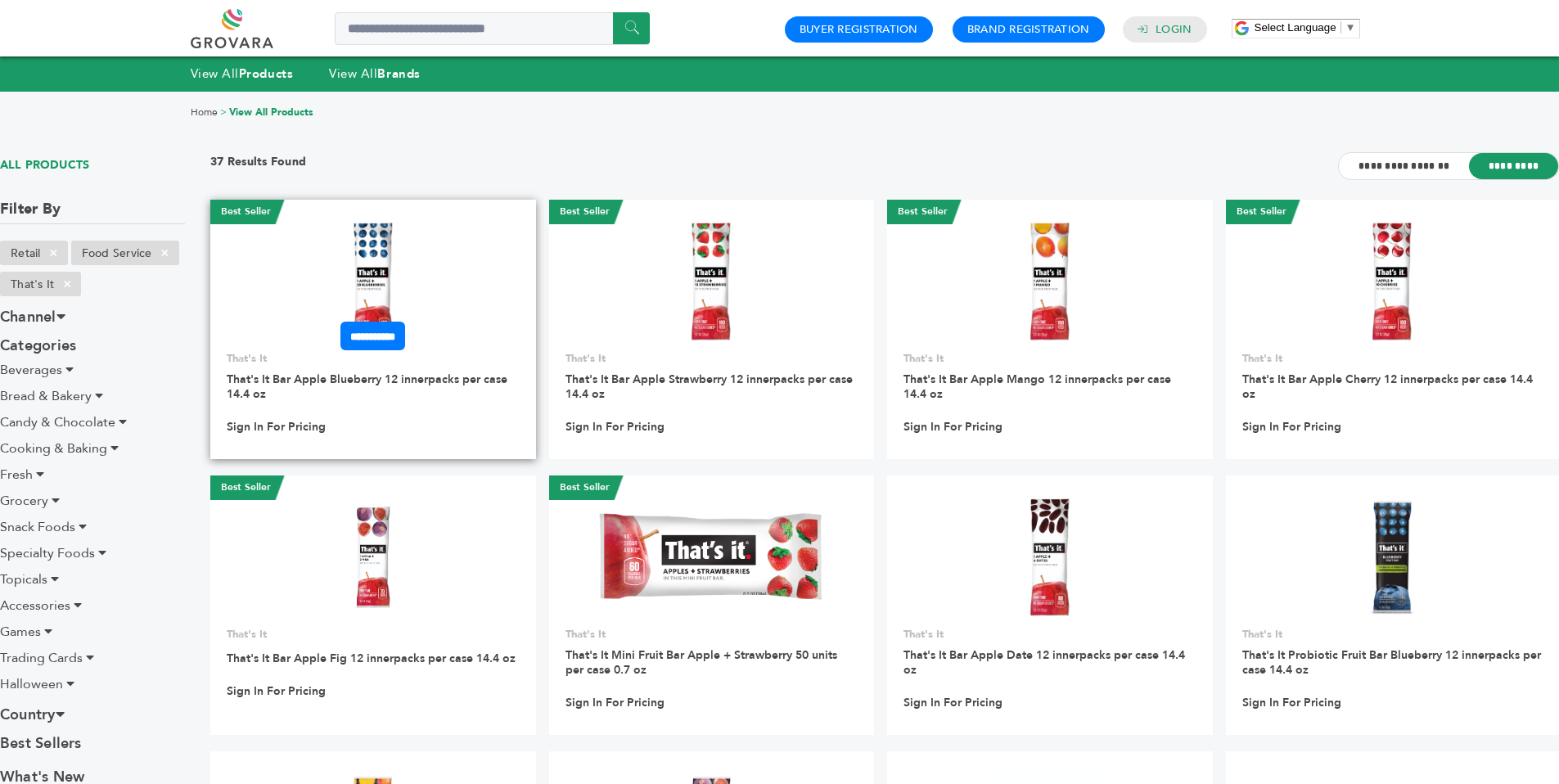 click at bounding box center (373, 282) 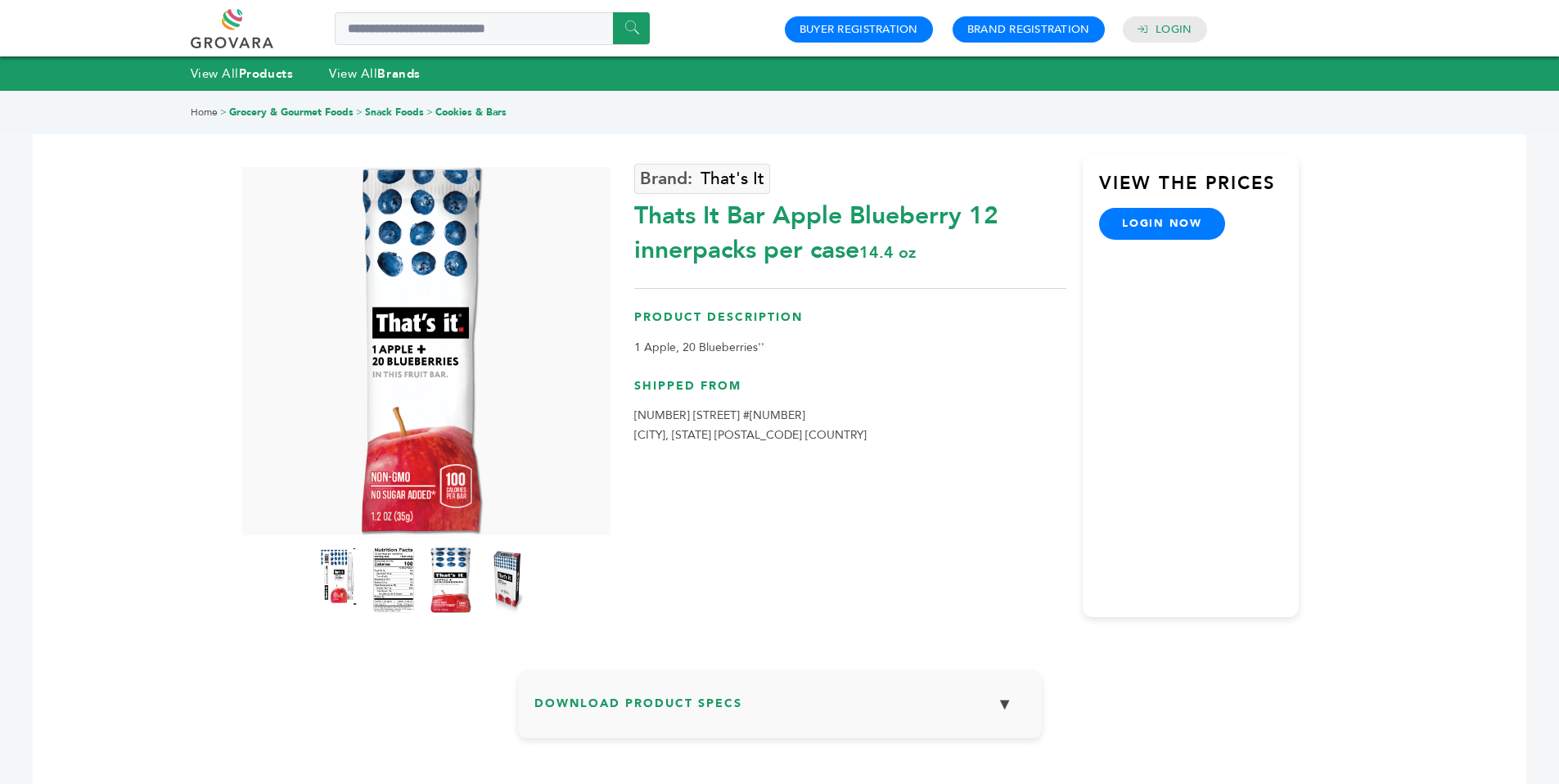 scroll, scrollTop: 0, scrollLeft: 0, axis: both 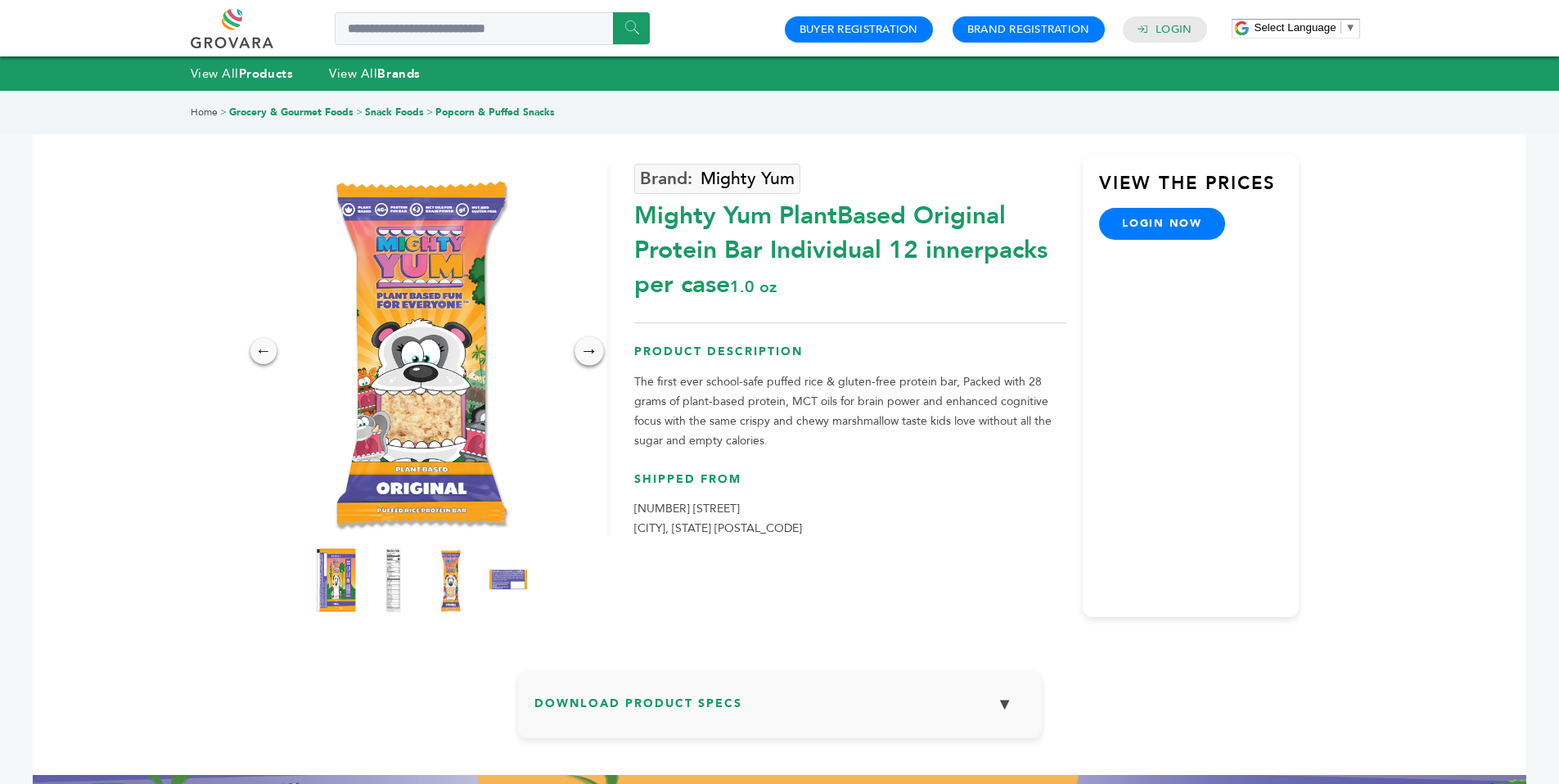 click on "→" at bounding box center (588, 350) 